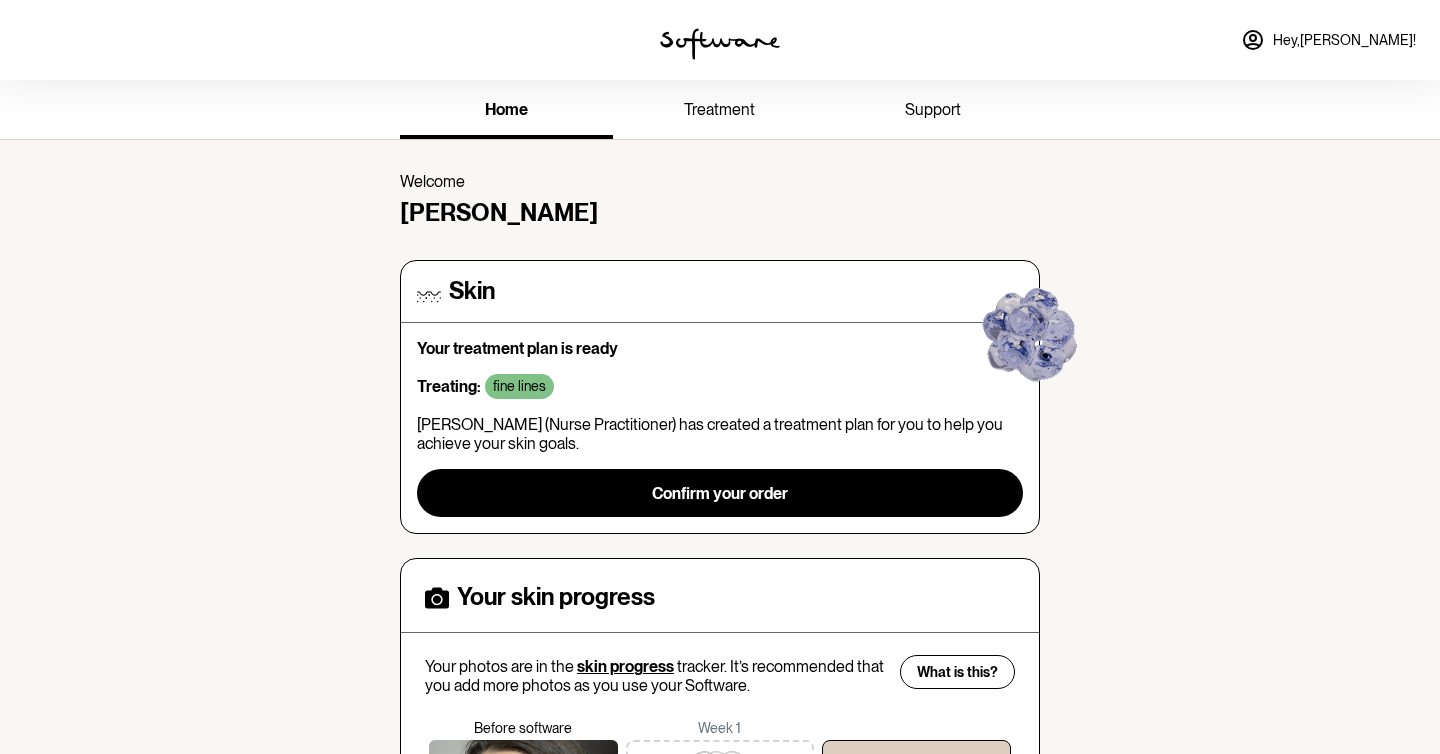 scroll, scrollTop: 299, scrollLeft: 0, axis: vertical 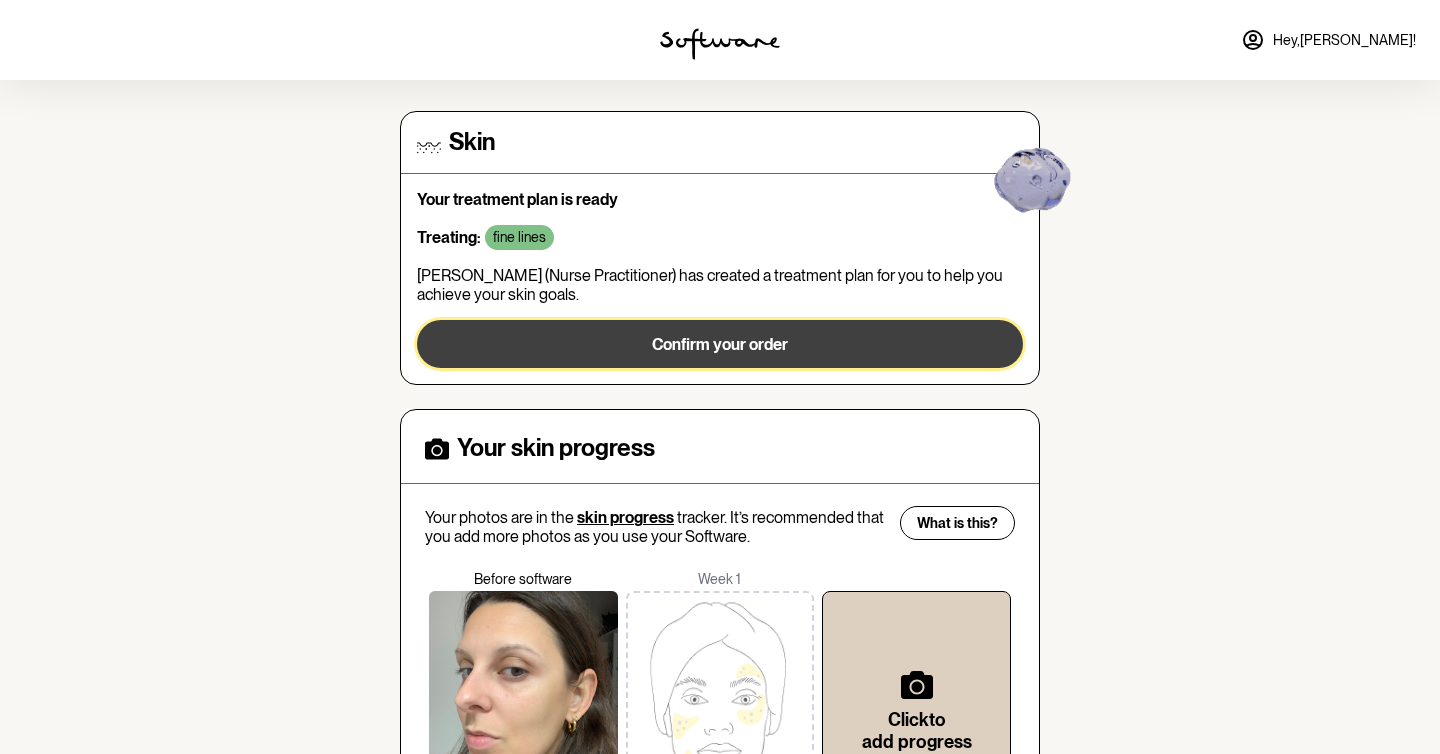 click on "Confirm your order" at bounding box center [720, 344] 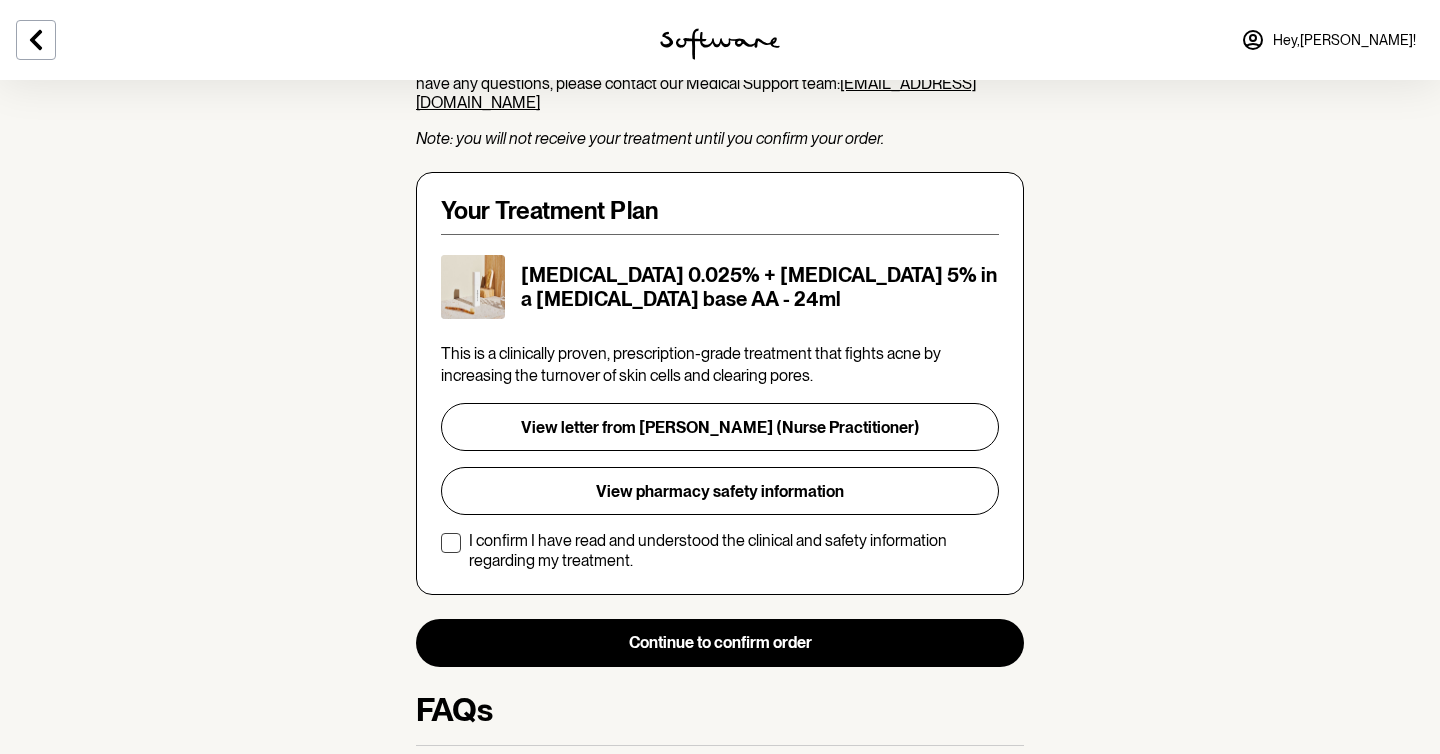 scroll, scrollTop: 333, scrollLeft: 0, axis: vertical 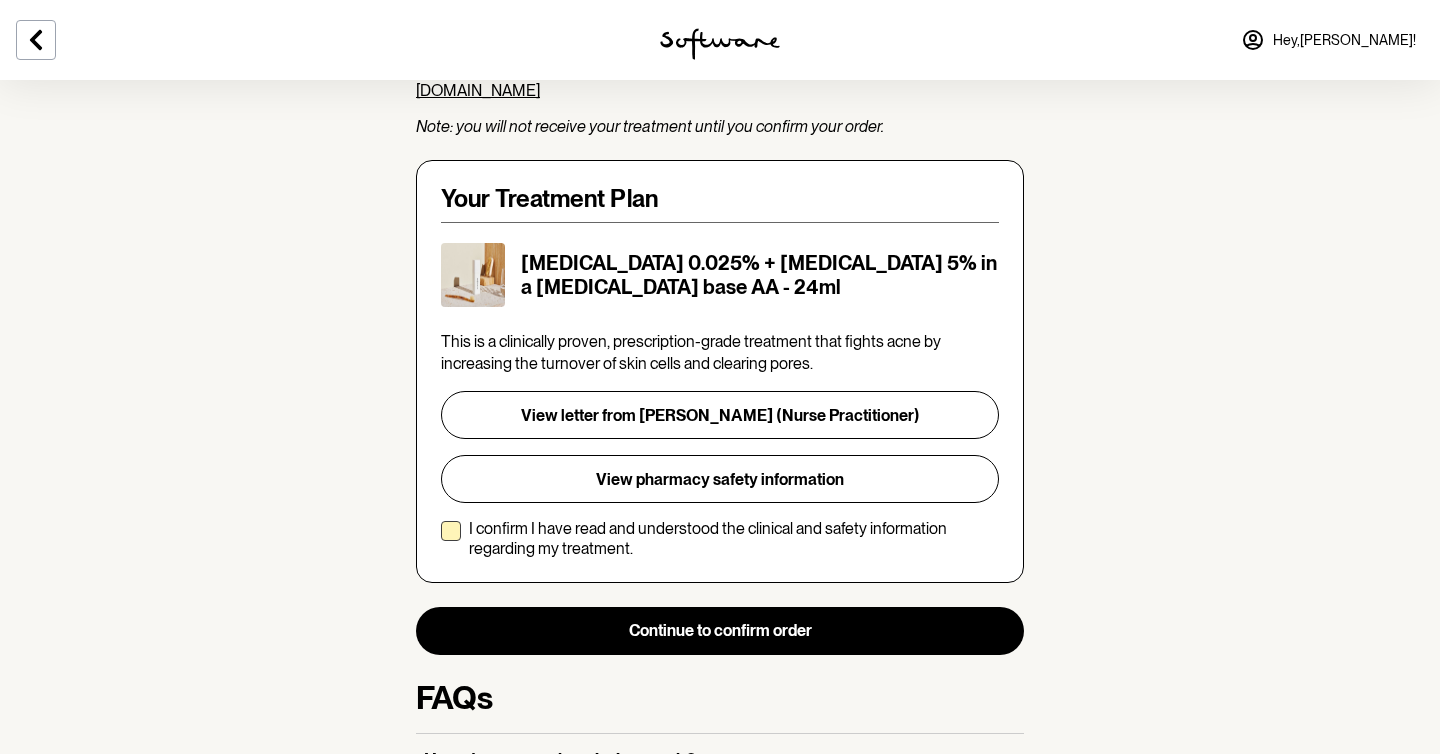 click at bounding box center (451, 531) 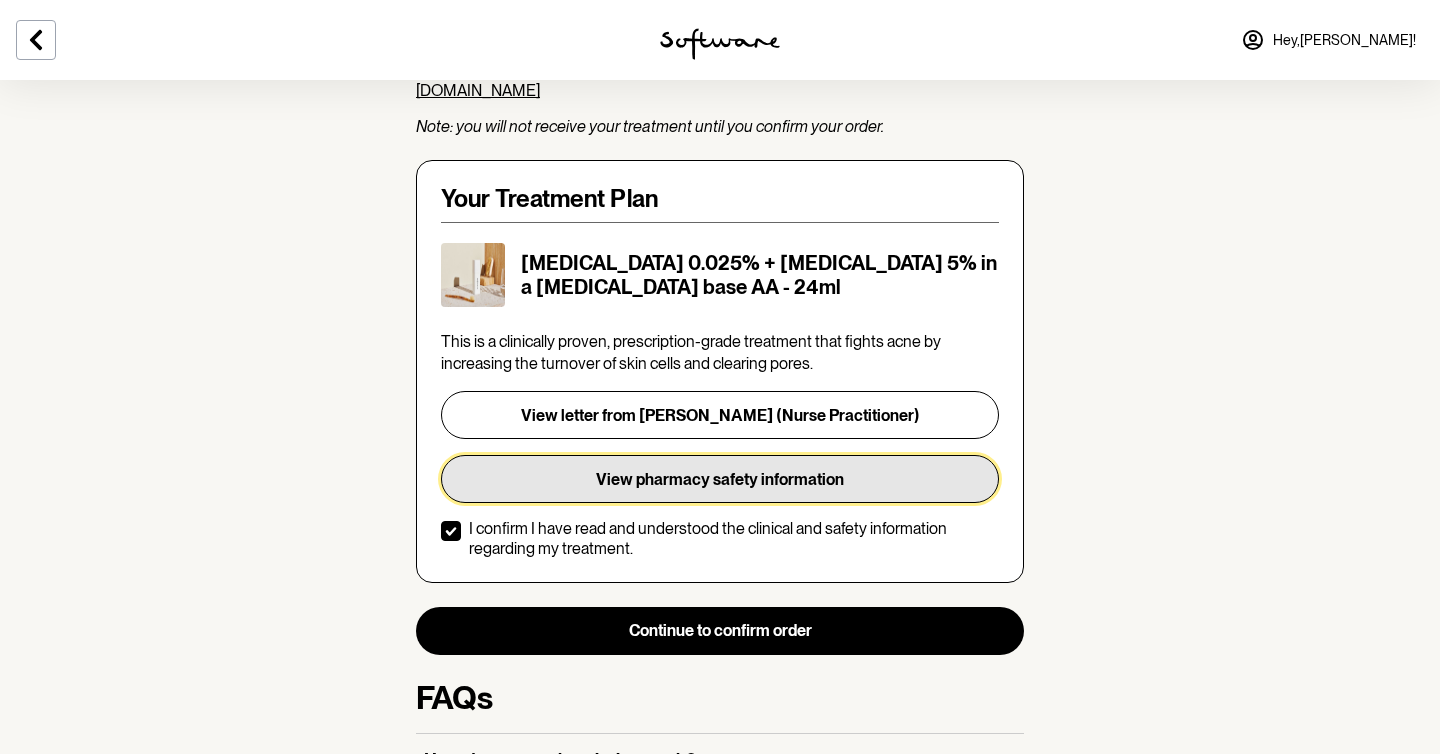 click on "View pharmacy safety information" at bounding box center (720, 479) 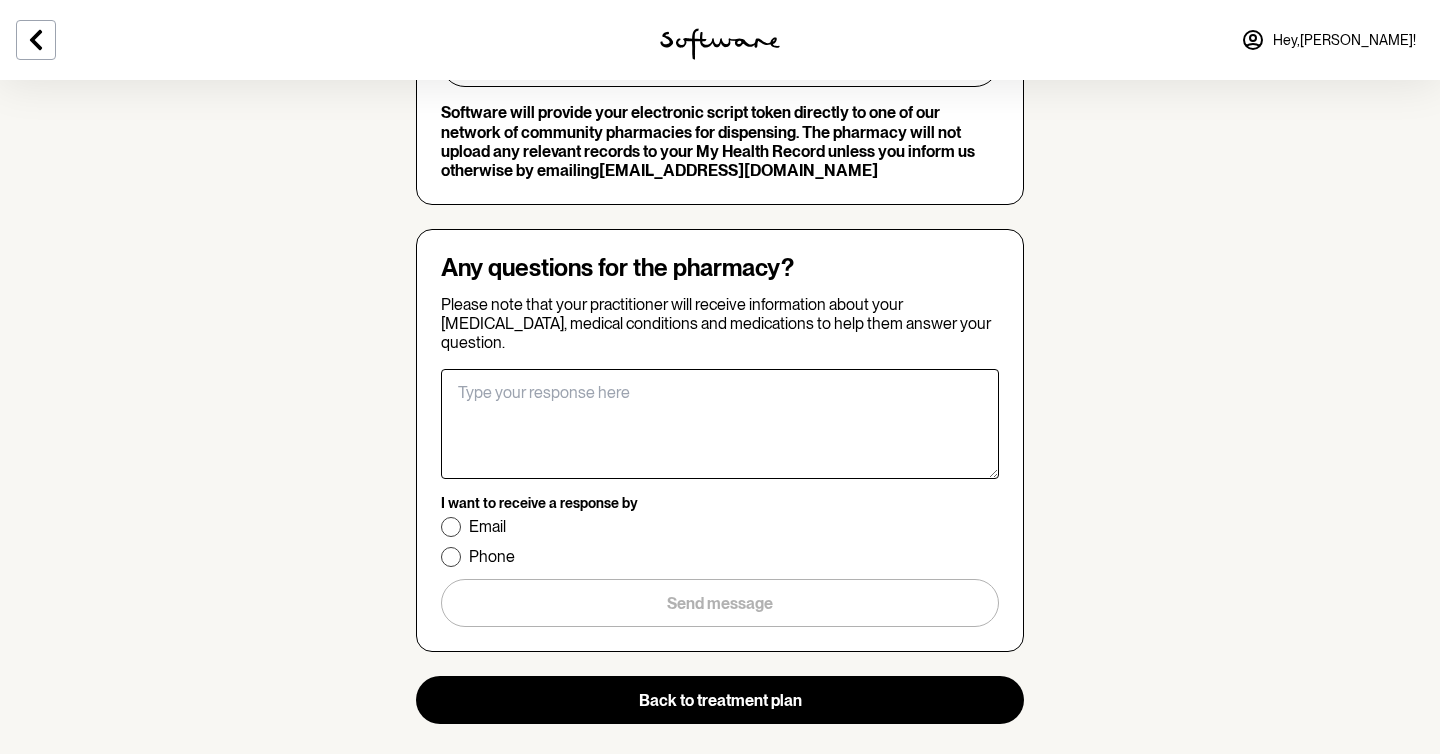 scroll, scrollTop: 2997, scrollLeft: 0, axis: vertical 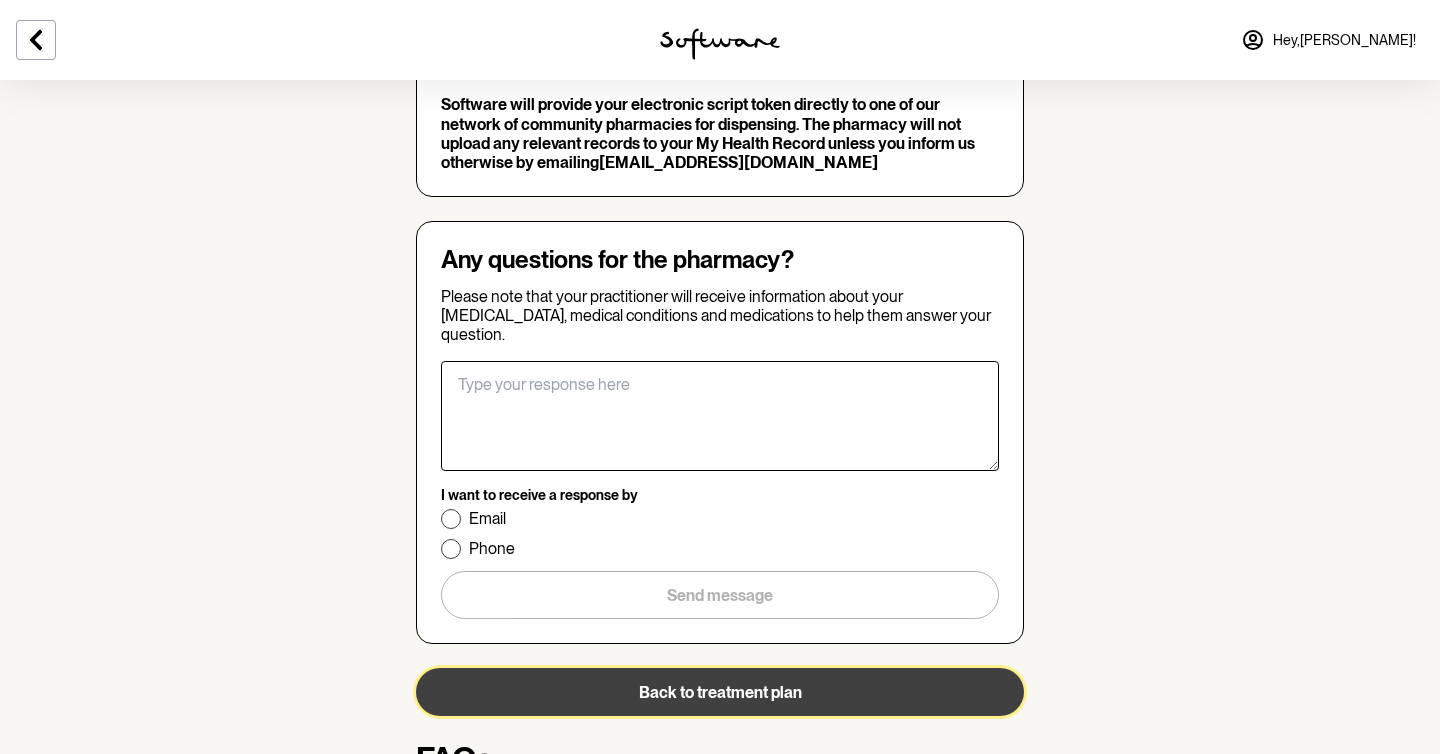 click on "Back to treatment plan" at bounding box center (720, 692) 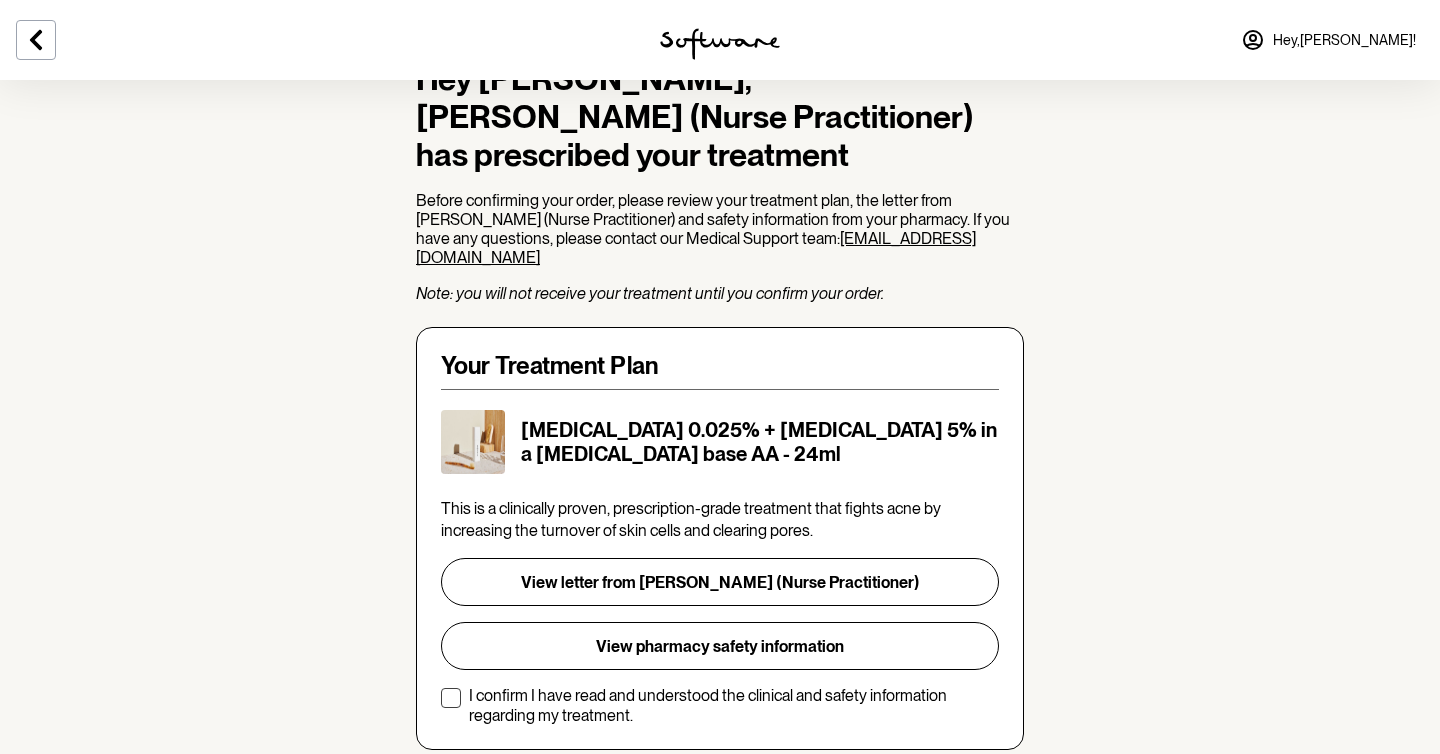 scroll, scrollTop: 169, scrollLeft: 0, axis: vertical 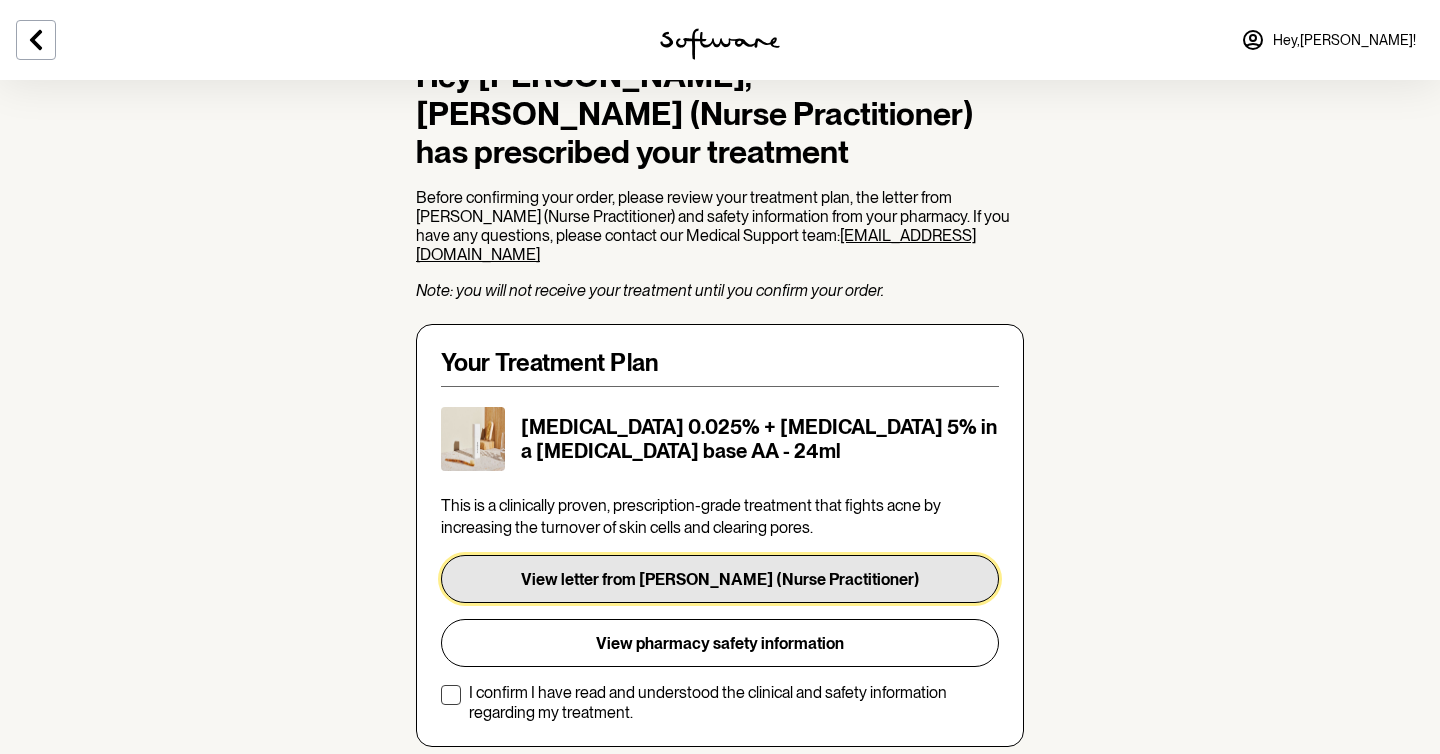 click on "View letter from [PERSON_NAME] (Nurse Practitioner)" at bounding box center [720, 579] 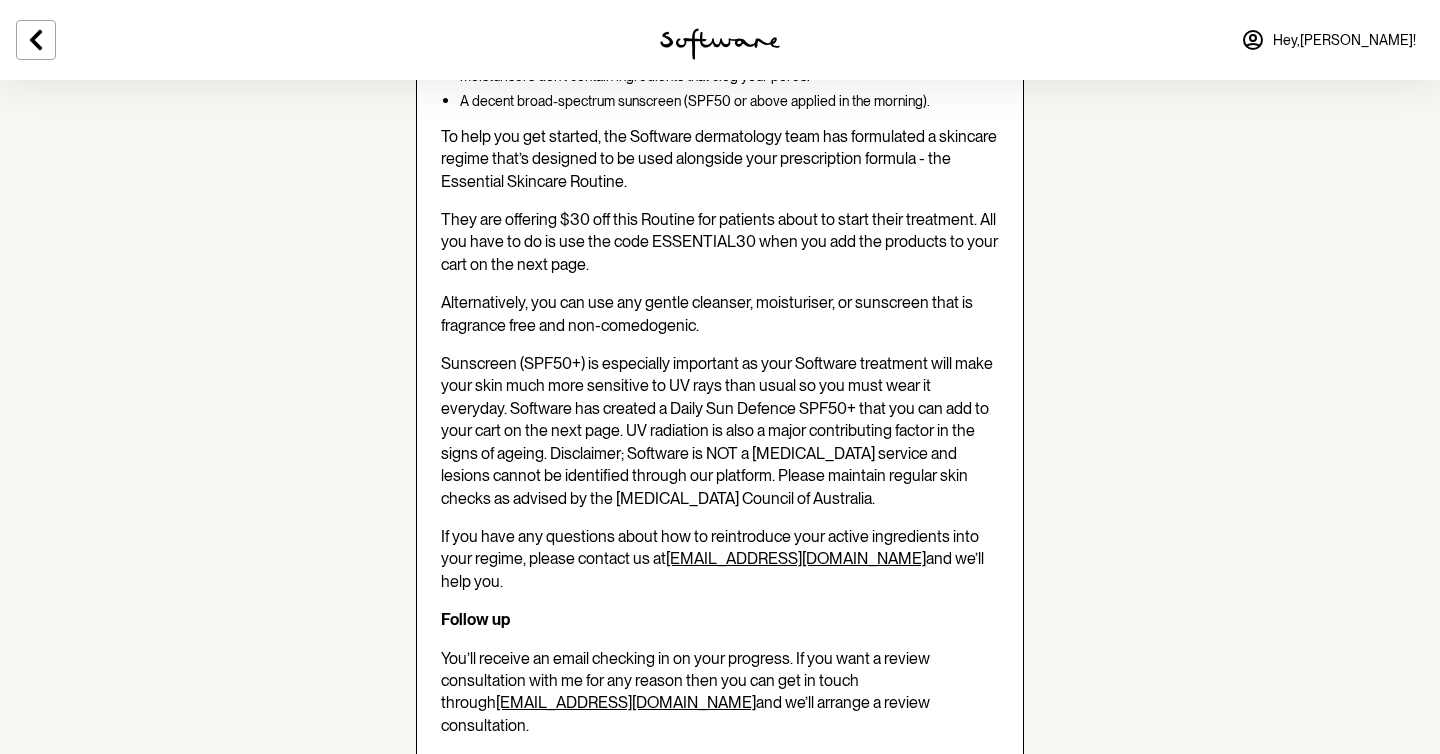 scroll, scrollTop: 861, scrollLeft: 0, axis: vertical 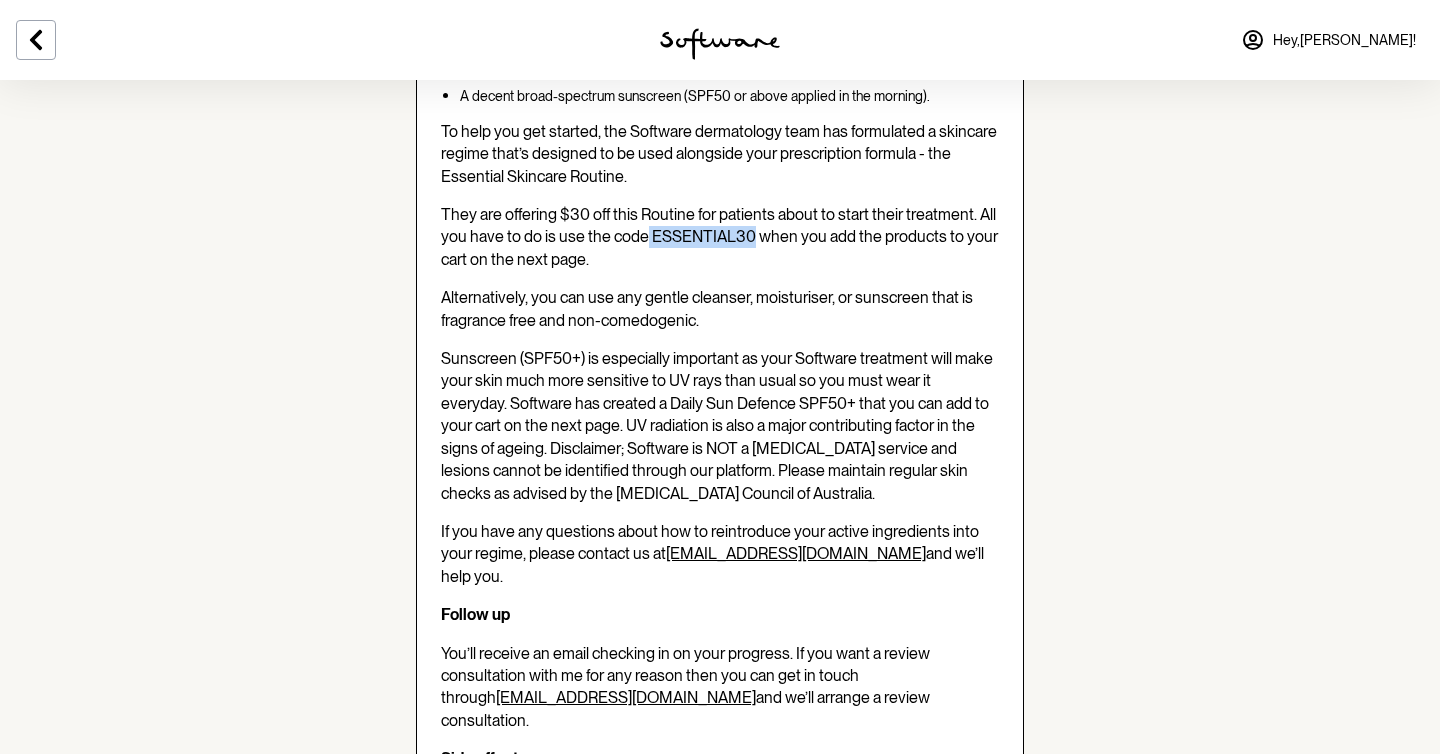 drag, startPoint x: 753, startPoint y: 241, endPoint x: 645, endPoint y: 249, distance: 108.29589 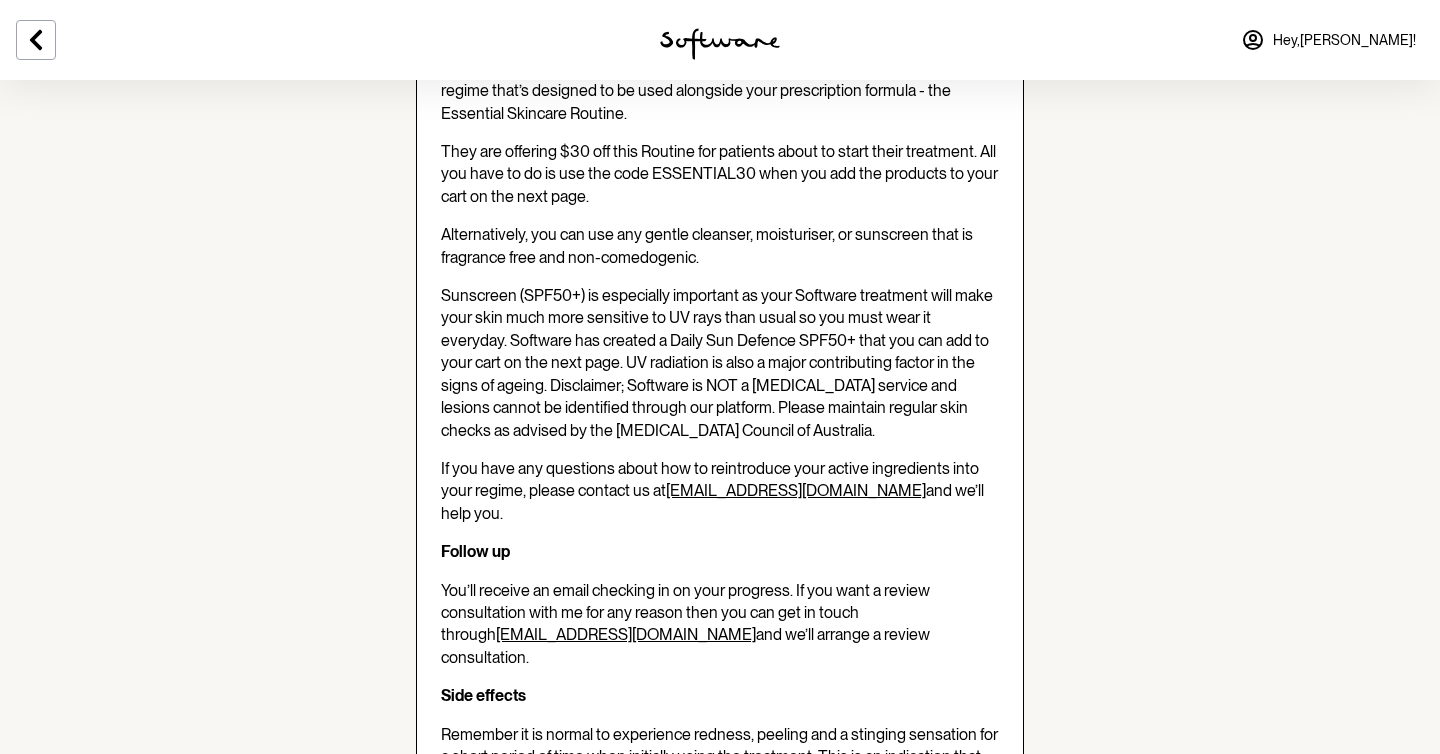 scroll, scrollTop: 928, scrollLeft: 0, axis: vertical 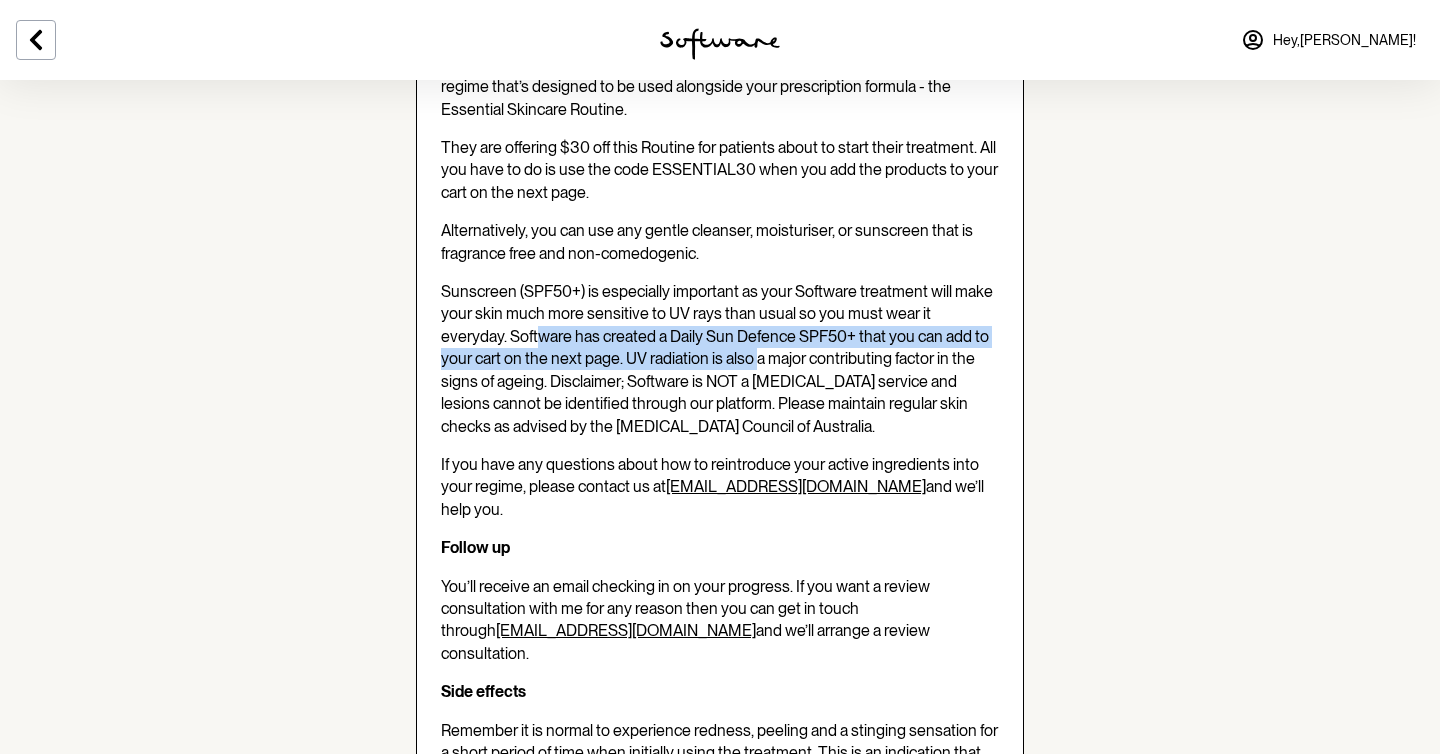 drag, startPoint x: 466, startPoint y: 336, endPoint x: 688, endPoint y: 371, distance: 224.74208 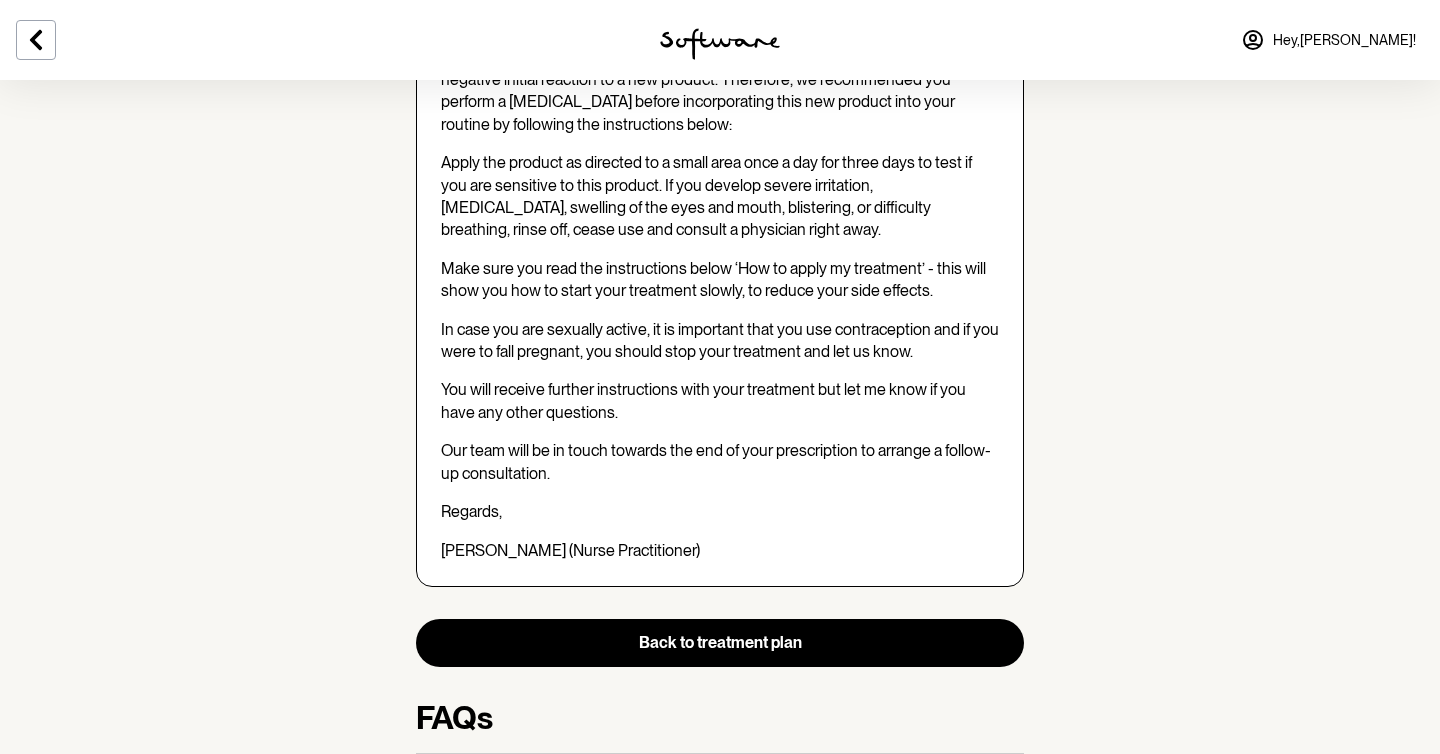 scroll, scrollTop: 1767, scrollLeft: 0, axis: vertical 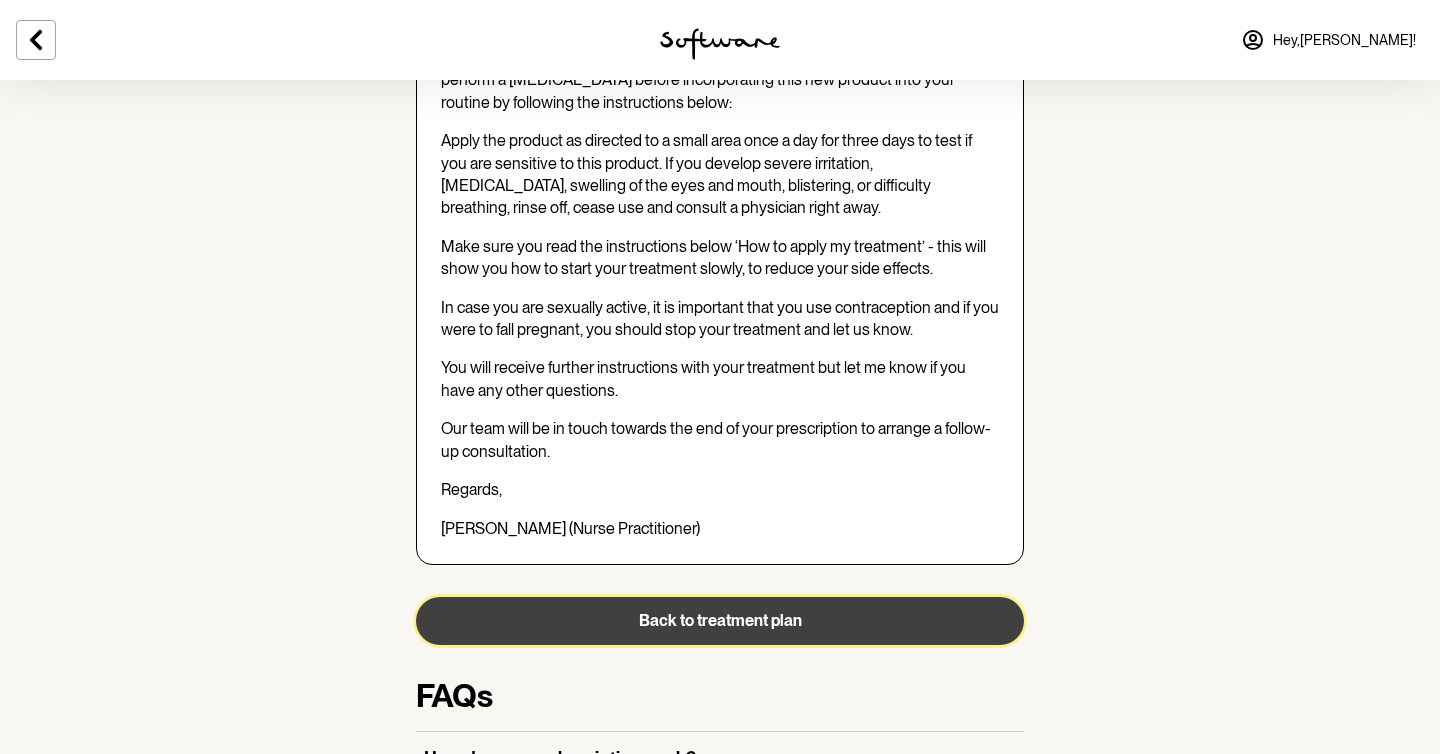 click on "Back to treatment plan" at bounding box center [720, 621] 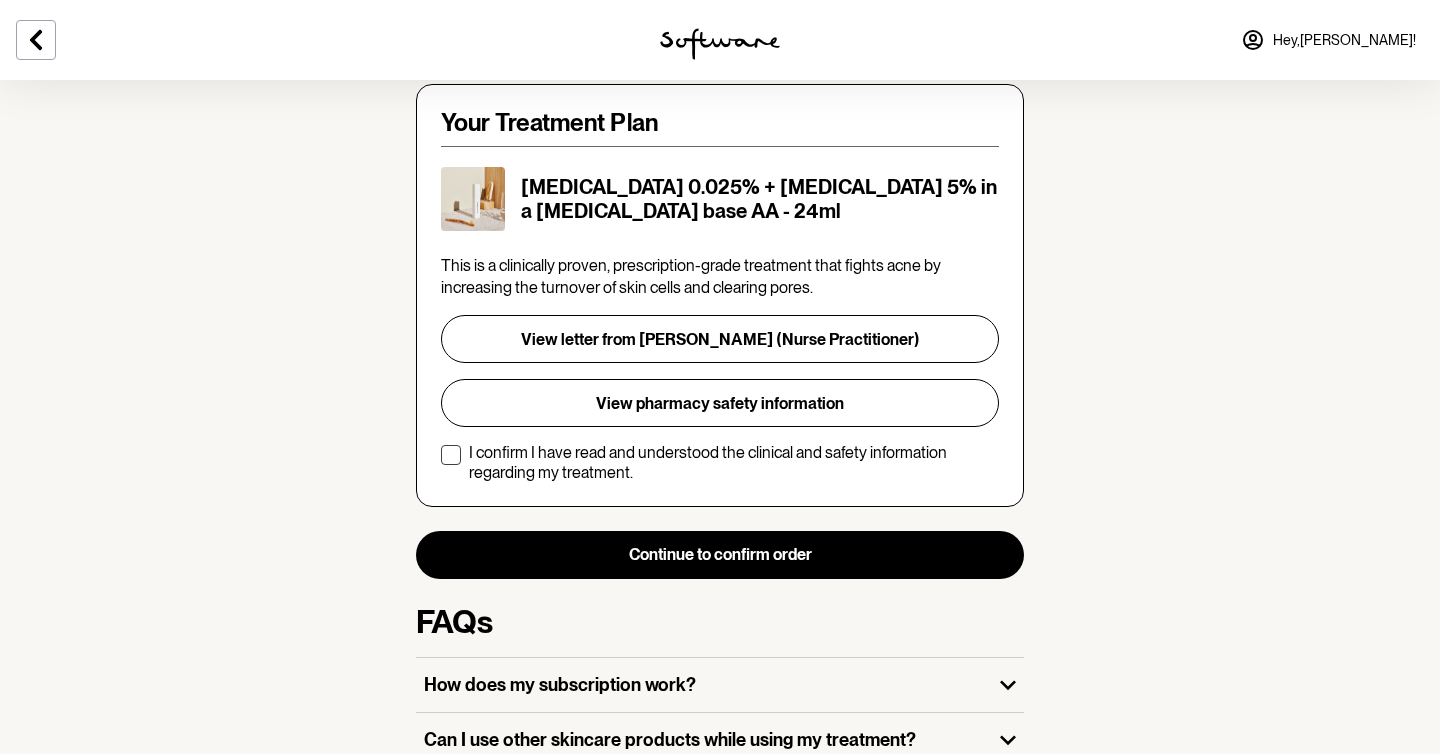 scroll, scrollTop: 412, scrollLeft: 0, axis: vertical 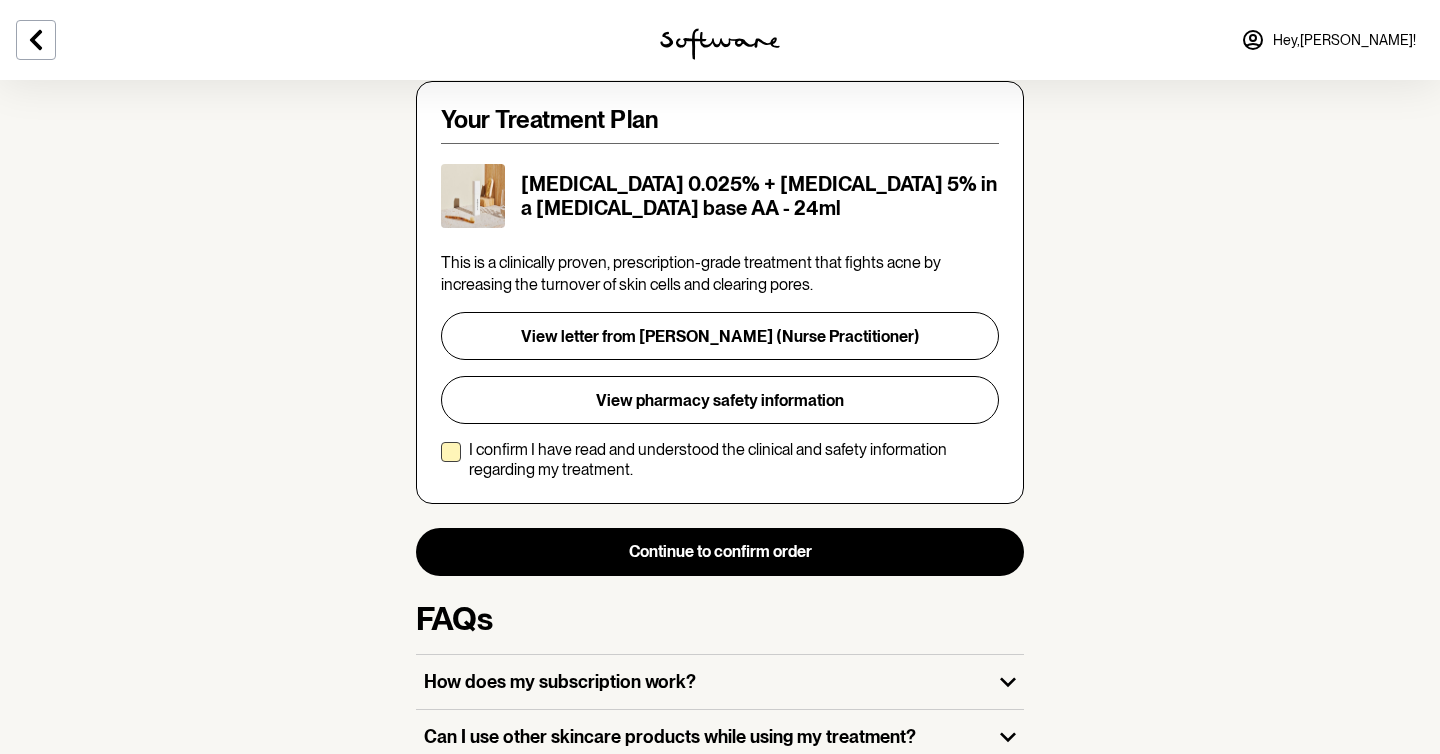 click on "I confirm I have read and understood the clinical and safety information regarding my treatment." at bounding box center [720, 459] 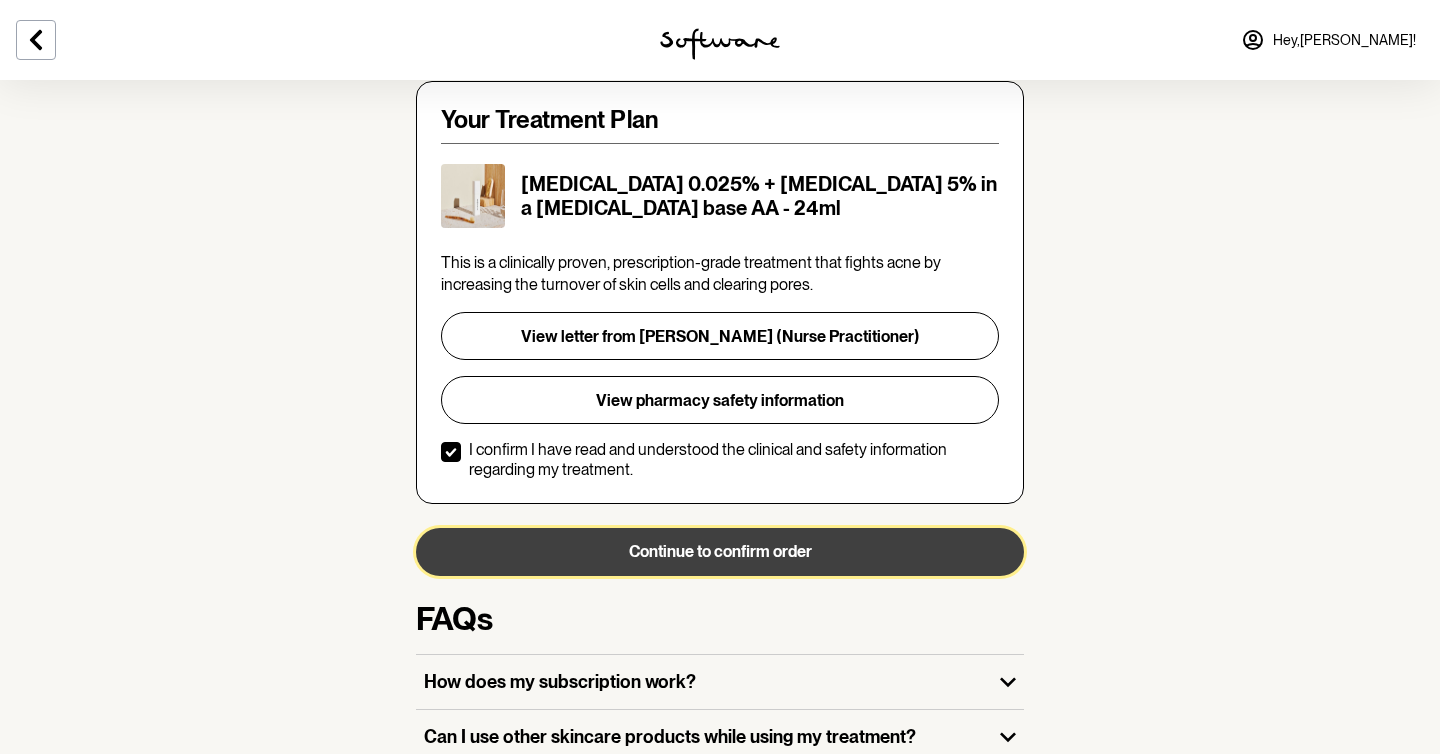 click on "Continue to confirm order" at bounding box center (720, 552) 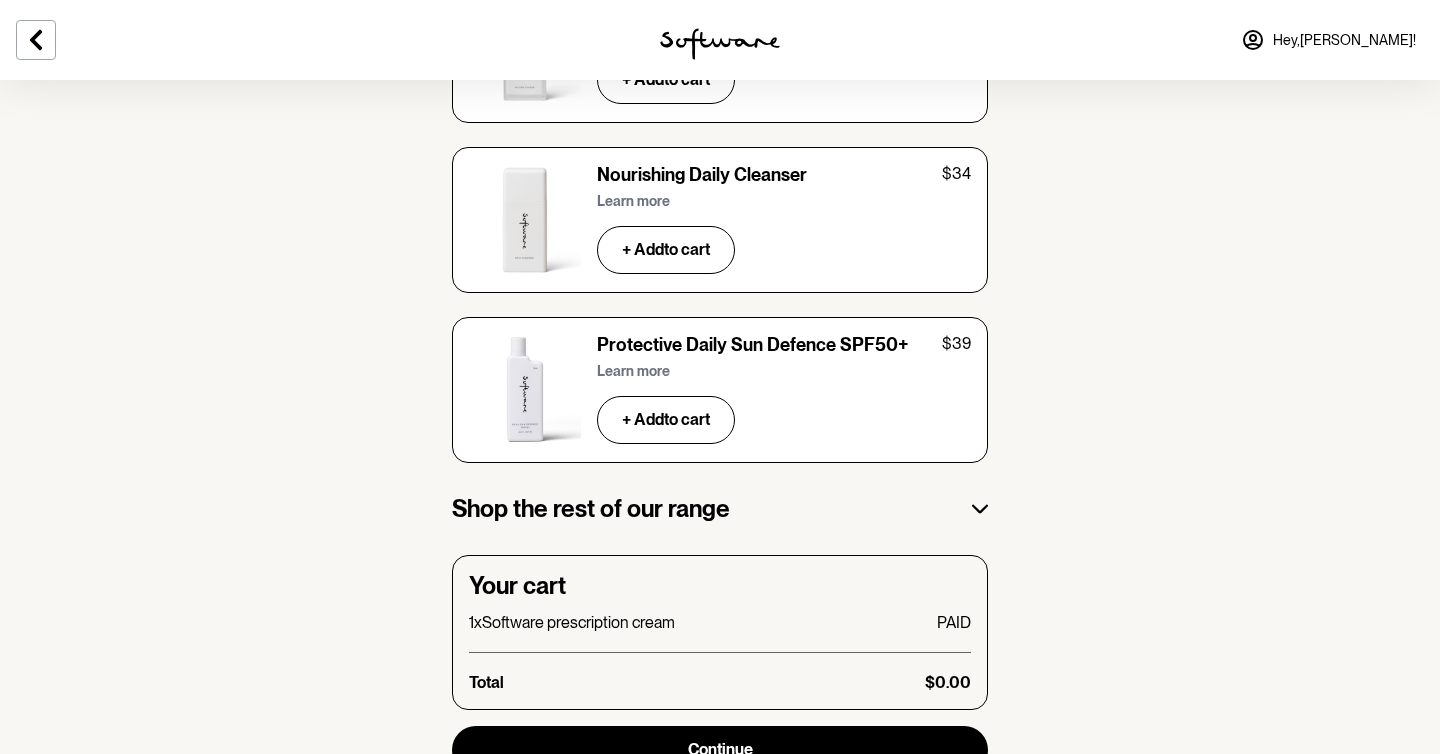 scroll, scrollTop: 3173, scrollLeft: 0, axis: vertical 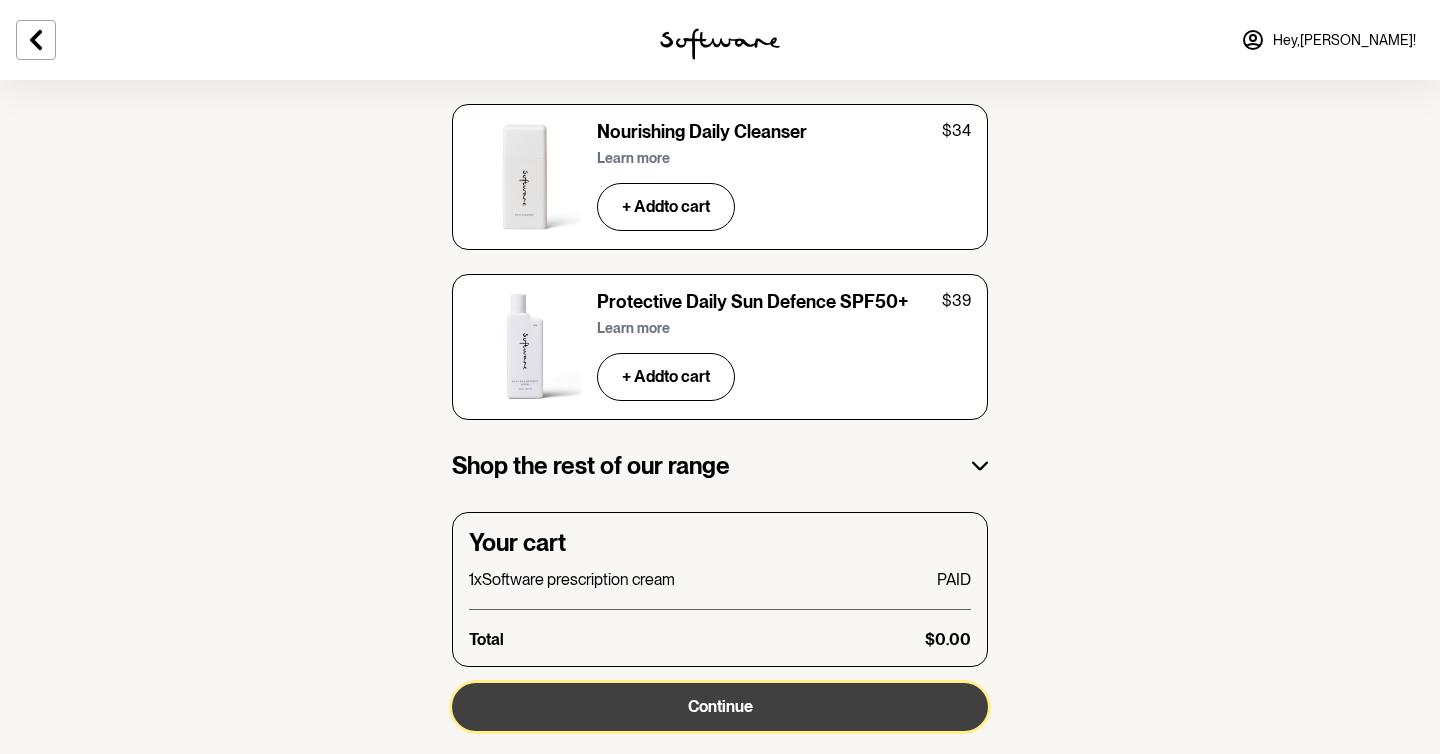 click on "Continue" at bounding box center [720, 707] 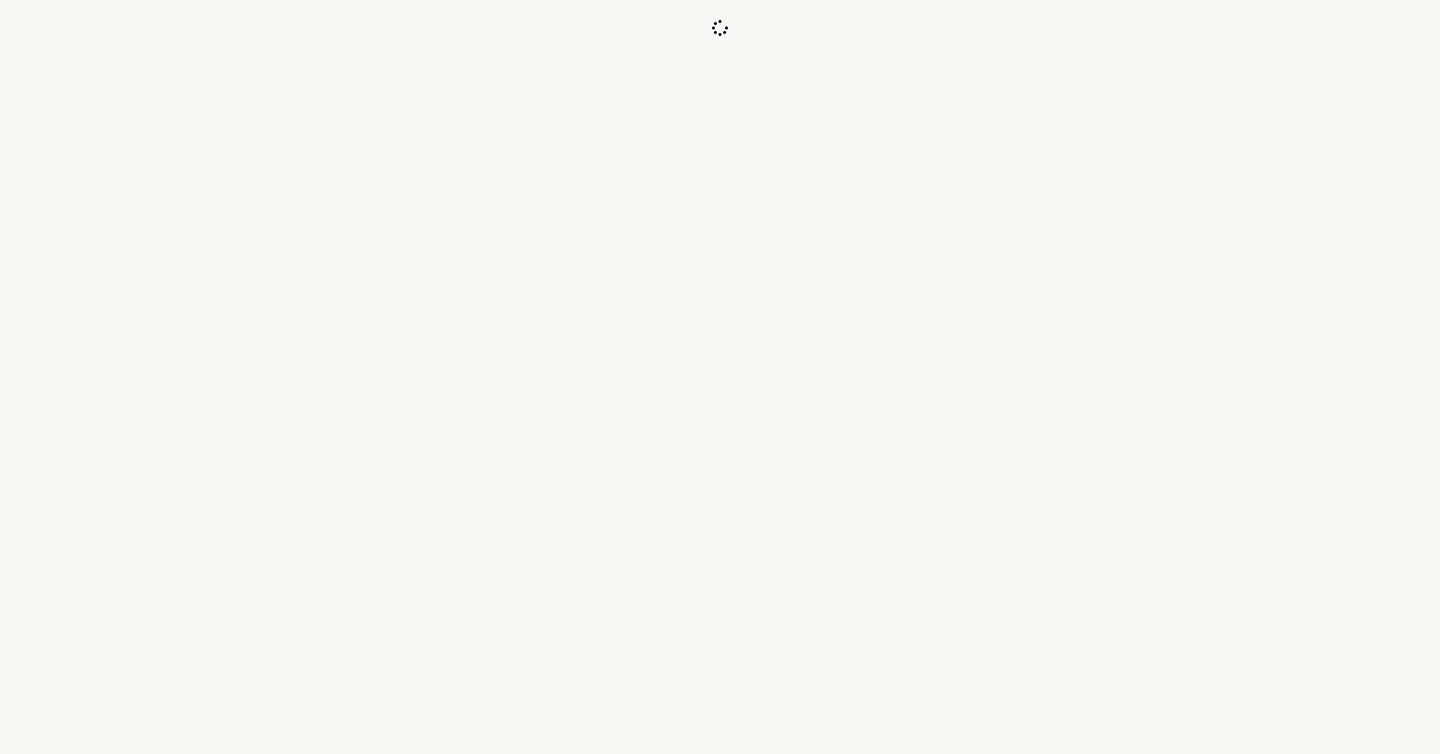 scroll, scrollTop: 0, scrollLeft: 0, axis: both 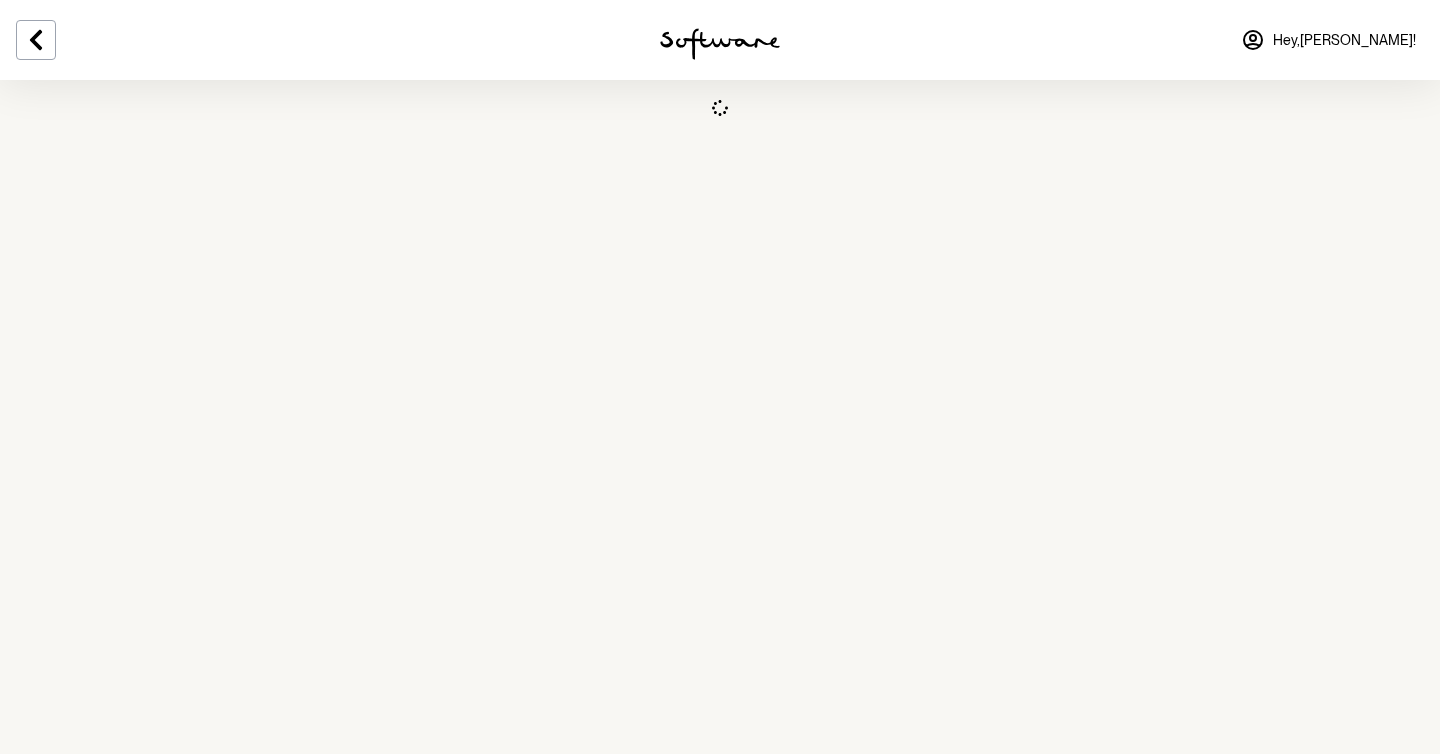 select on "QLD" 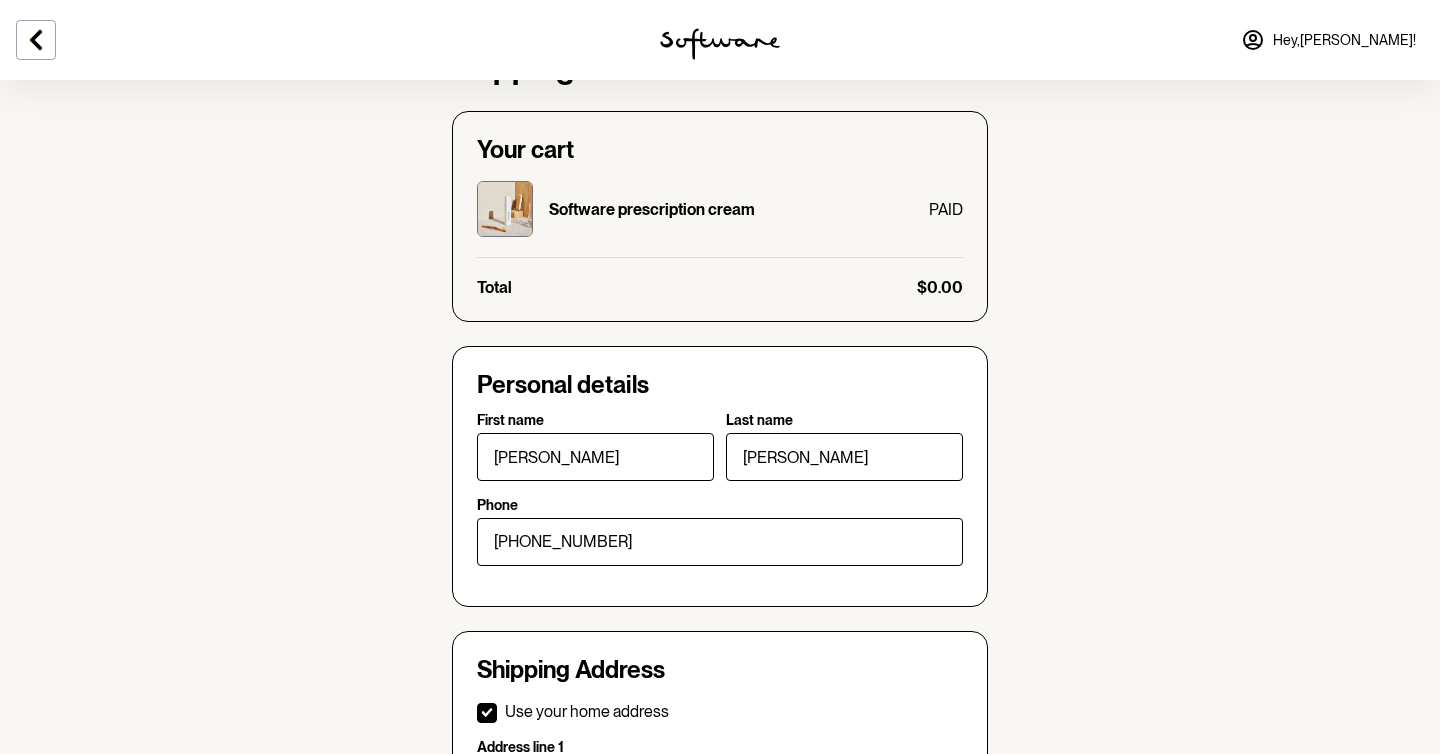 click on "Skin quiz     Chat with a practitioner     Confirm order     Cream made     Shipped to you Confirm your order and shipping details Your cart Software prescription cream PAID Total $0.00 Personal details First name [PERSON_NAME] Last name [PERSON_NAME] Phone [PHONE_NUMBER] Shipping Address Use your home address Address line [STREET_ADDRESS] Address line 2 Town or [GEOGRAPHIC_DATA] [GEOGRAPHIC_DATA] [GEOGRAPHIC_DATA] [GEOGRAPHIC_DATA] [GEOGRAPHIC_DATA] [GEOGRAPHIC_DATA] [GEOGRAPHIC_DATA] [GEOGRAPHIC_DATA] Postcode 4030 Country [GEOGRAPHIC_DATA] Company Building Confirm your  order What customers are saying about us Great product and great service By  [PERSON_NAME]  on  [DATE] I absolutely love this product ! By  [PERSON_NAME]  on  [DATE] I spoke to my doctor and told him i want a product that will help me with my [MEDICAL_DATA] and my skin has improved way before the 8 weeks has even hit. Im so excited I’ll never use anything else again this is my only skincare now ! By  [PERSON_NAME]  on  [DATE]" at bounding box center [720, 1025] 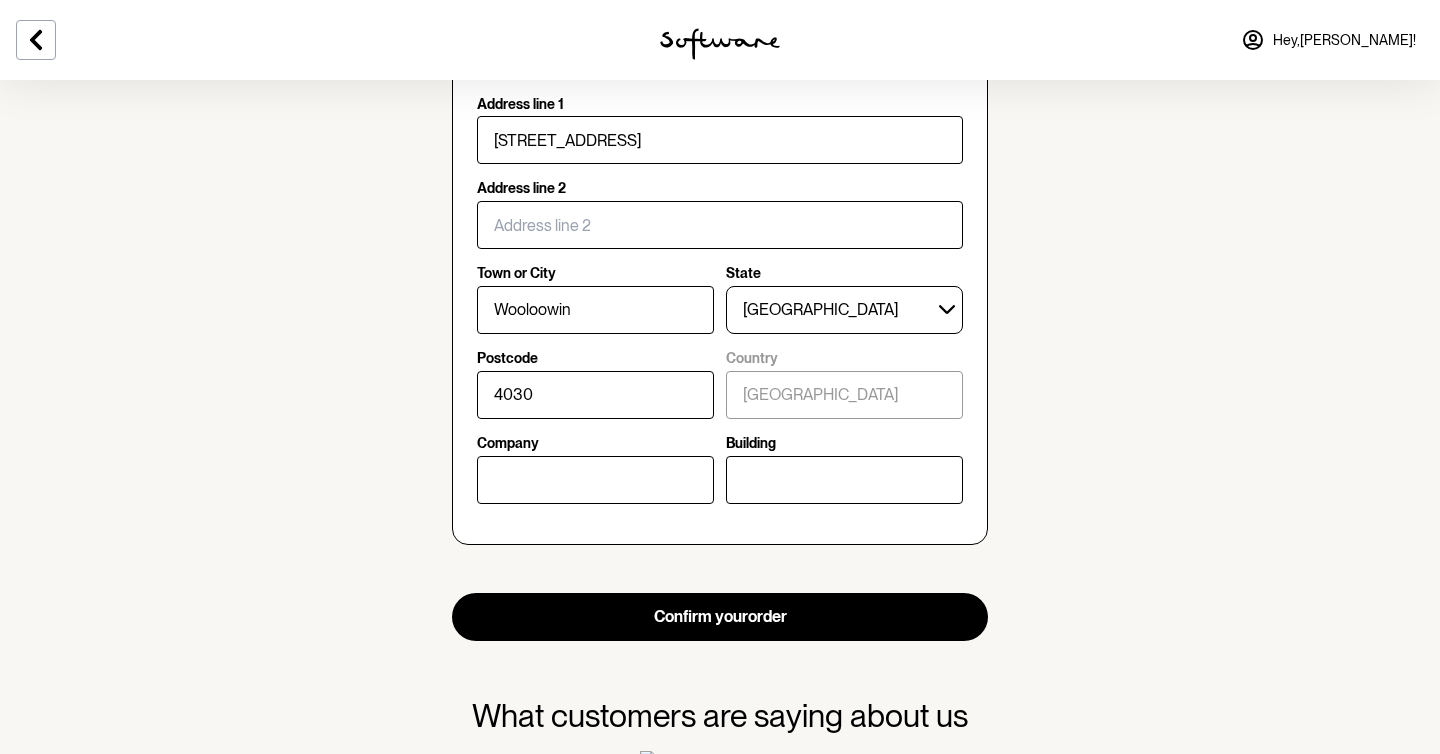 scroll, scrollTop: 851, scrollLeft: 0, axis: vertical 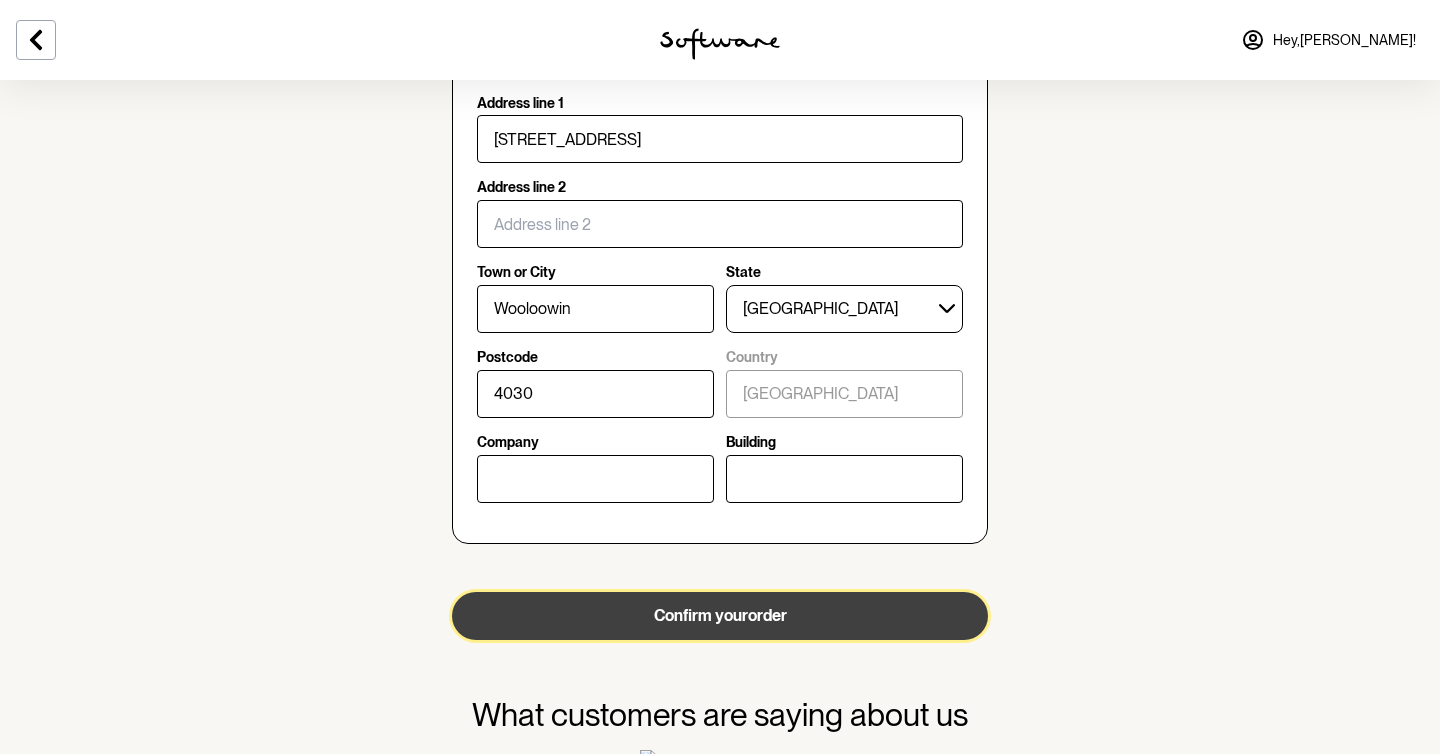 click on "Confirm your  order" at bounding box center (720, 616) 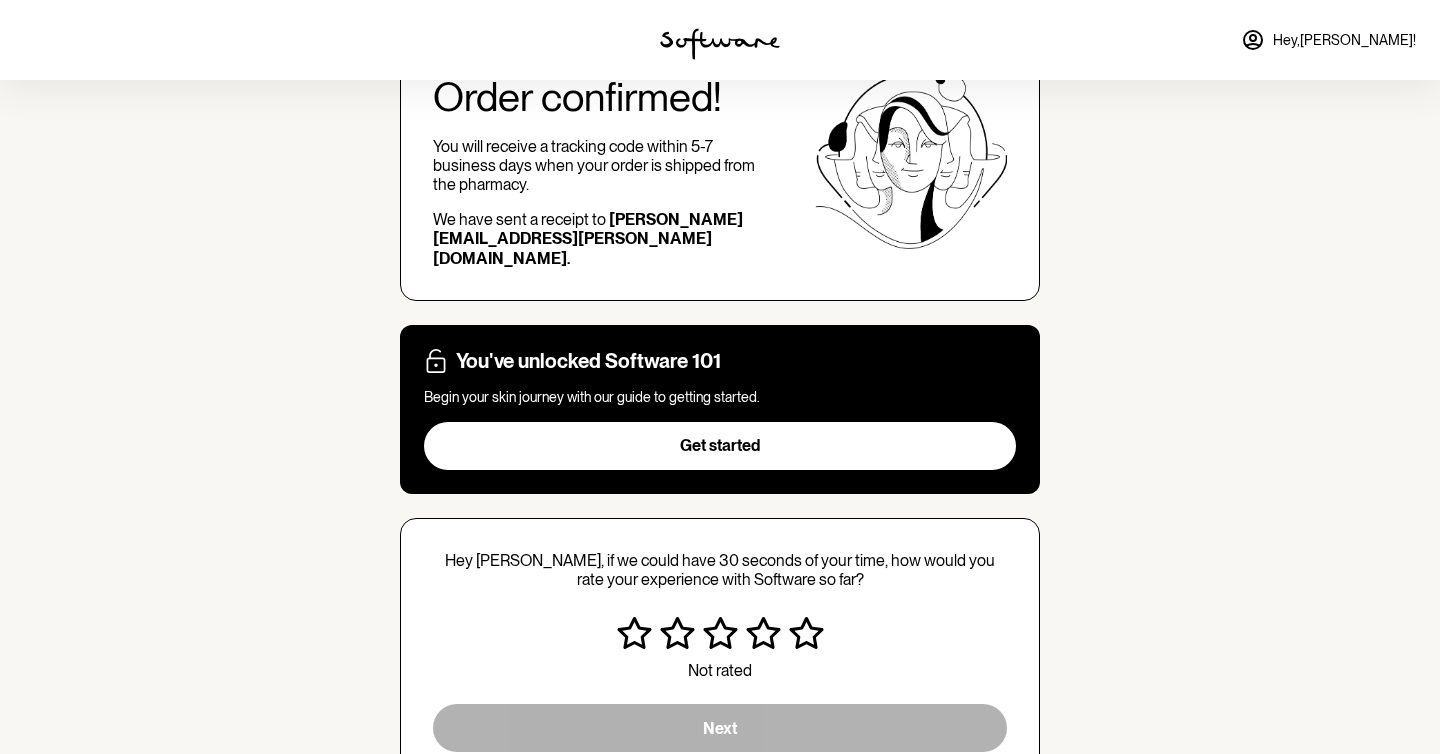 scroll, scrollTop: 0, scrollLeft: 0, axis: both 